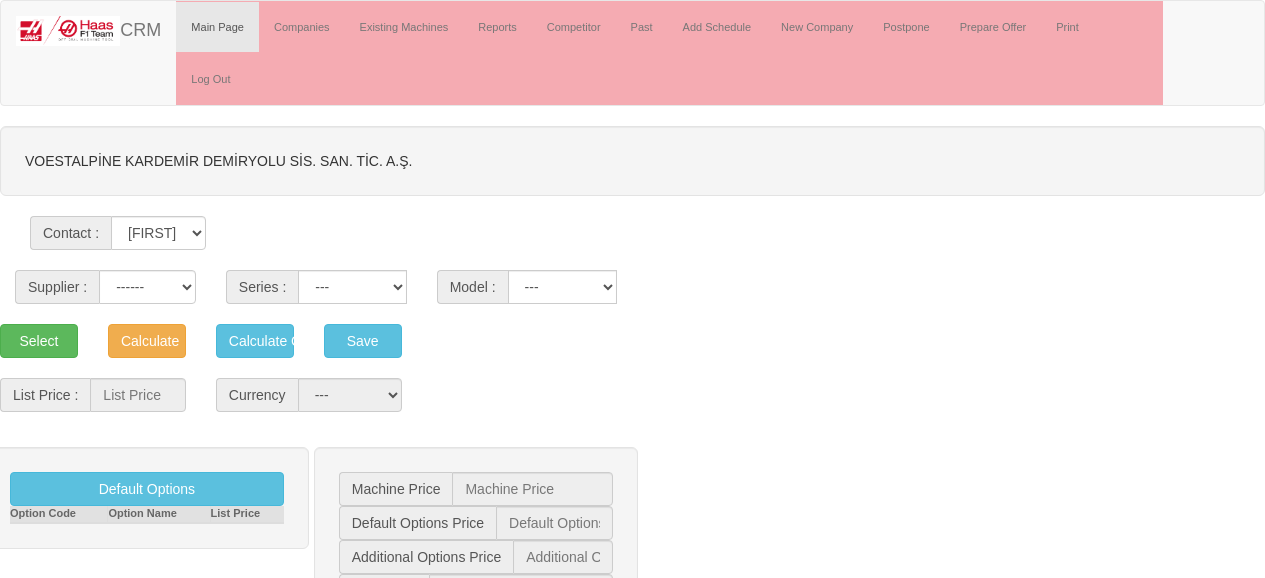 scroll, scrollTop: 0, scrollLeft: 0, axis: both 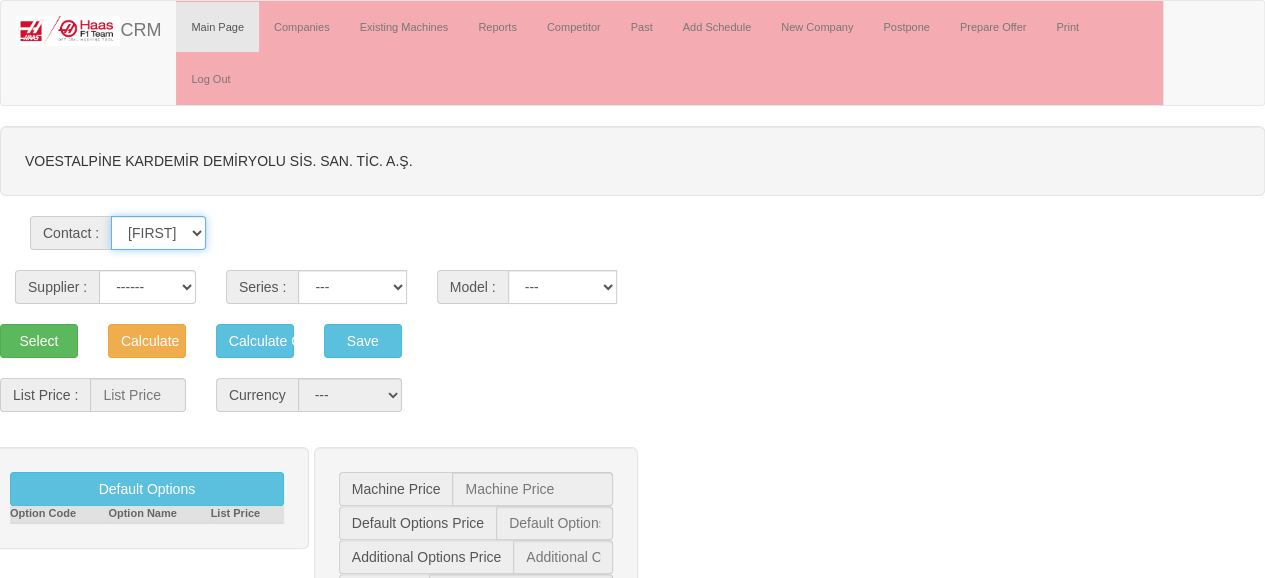 click on "[FIRST] [LAST]
[FIRST] [LAST]
[FIRST] [LAST]
[FIRST] [LAST]
[FIRST] [LAST]
[FIRST] [LAST]
[FIRST] [LAST]
[FIRST] [LAST]" at bounding box center [158, 233] 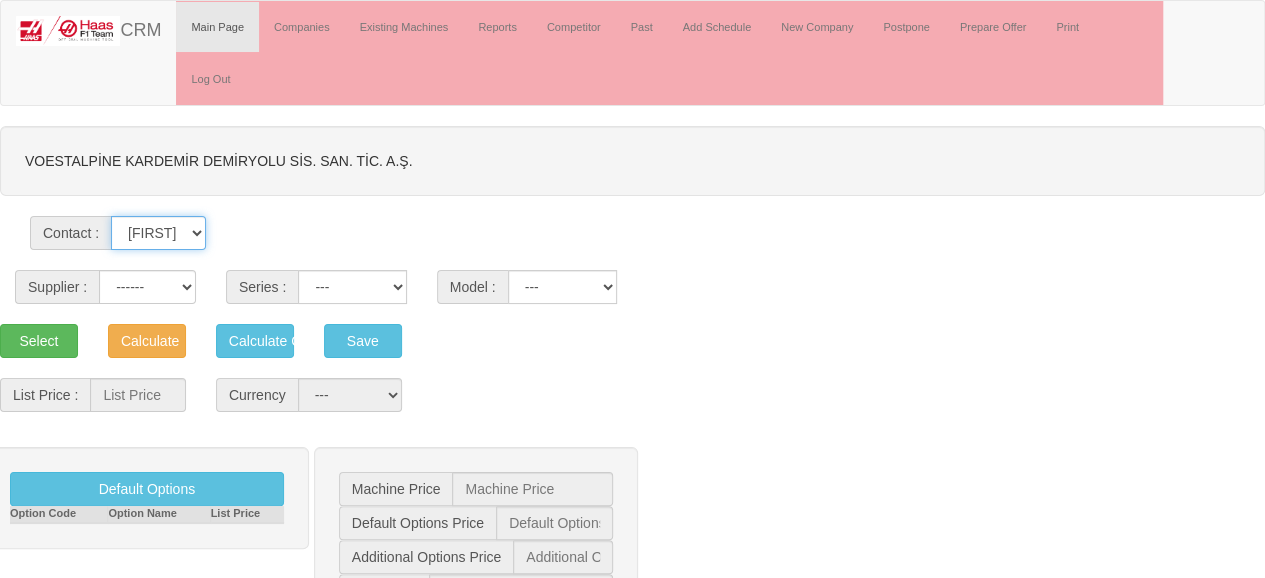 select on "[NUMBER]" 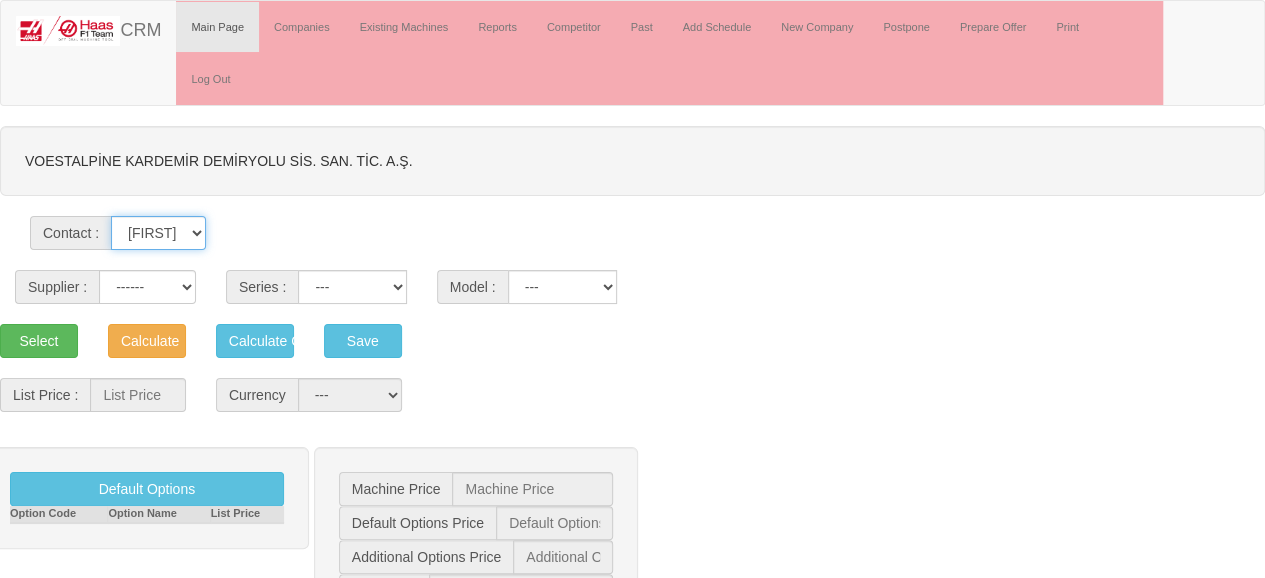 click on "[FIRST] [LAST]
[FIRST] [LAST]
[FIRST] [LAST]
[FIRST] [LAST]
[FIRST] [LAST]
[FIRST] [LAST]
[FIRST] [LAST]
[FIRST] [LAST]" at bounding box center (158, 233) 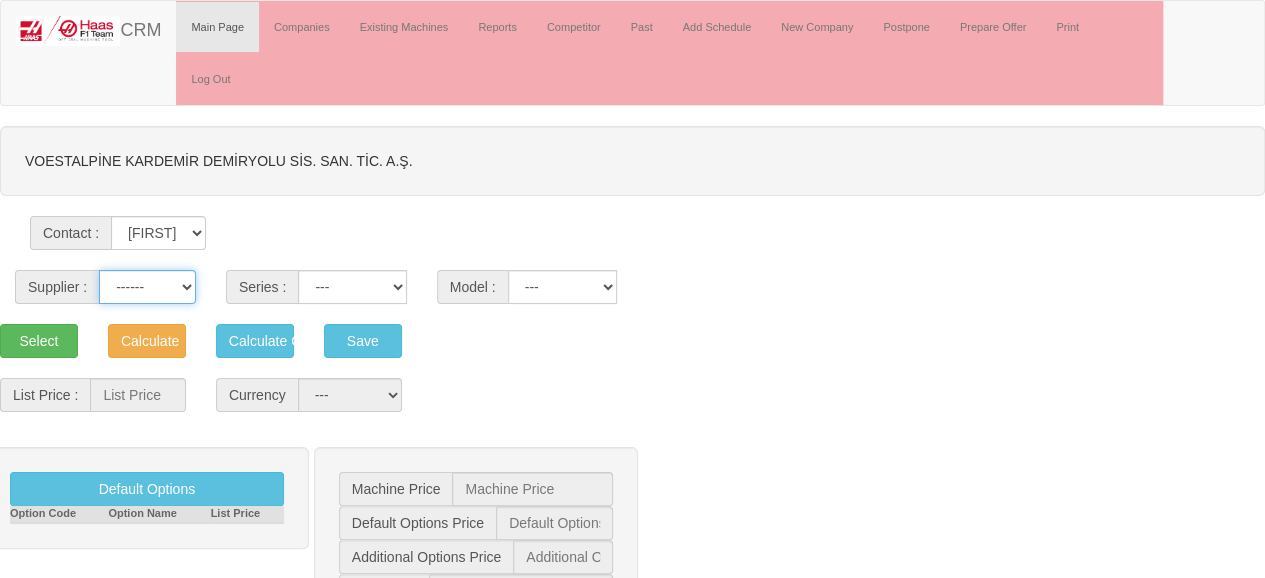 click on "------
HAAS
CANACA" at bounding box center (147, 287) 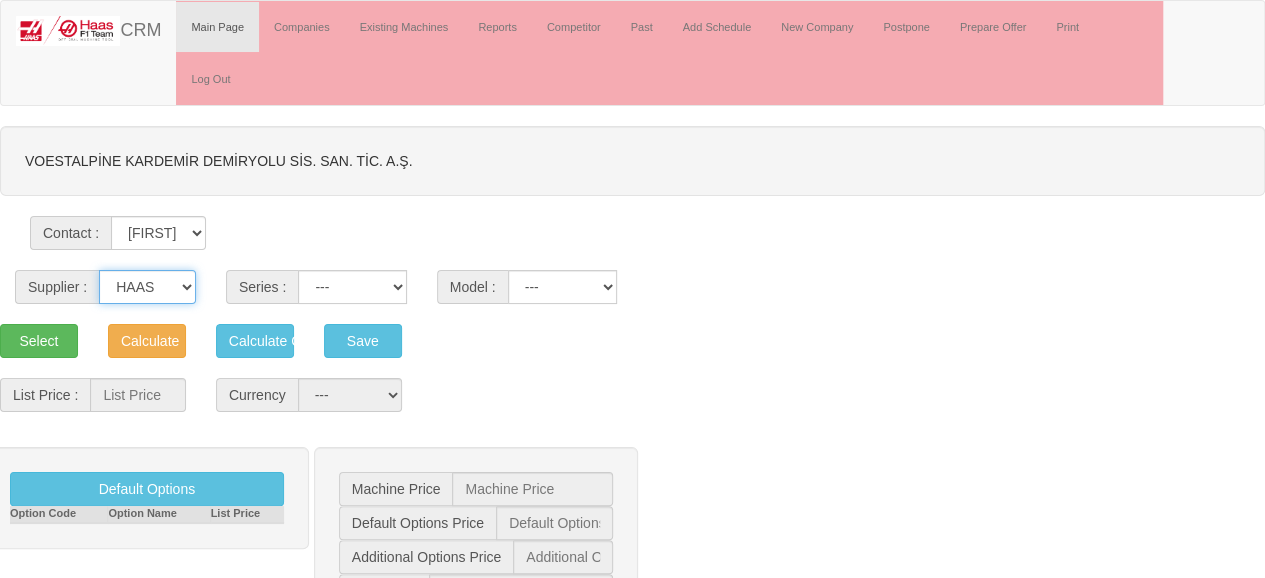 click on "------
HAAS
CANACA" at bounding box center (147, 287) 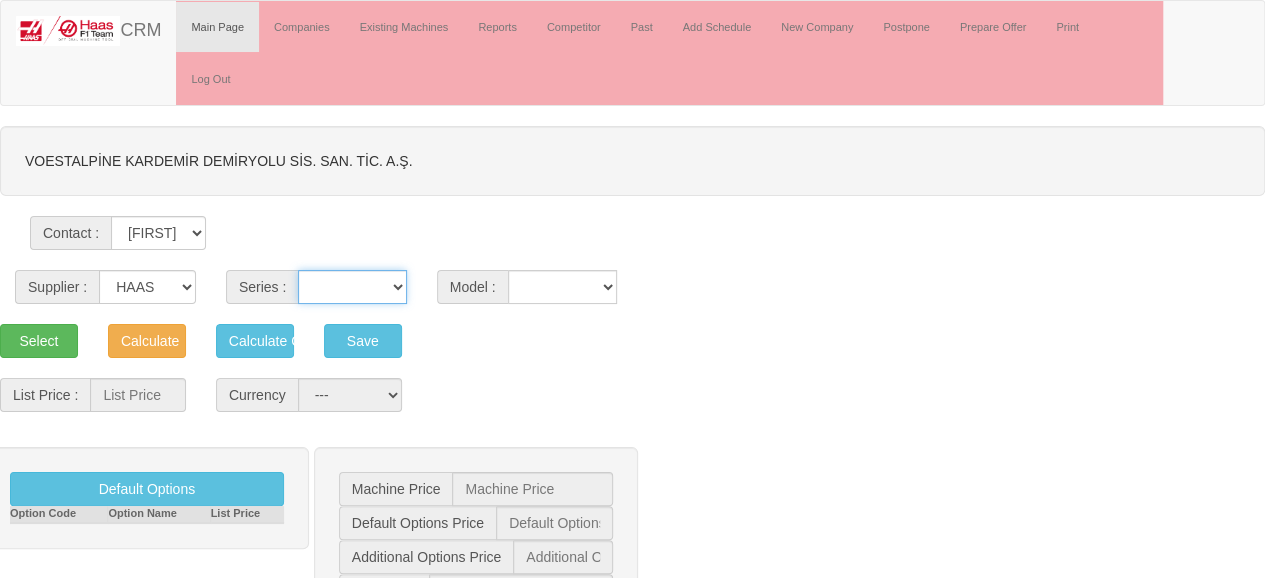 click on "VF SERIES
ST SERIES
UMC
EC SERIES
ADDITIONAL
TM SERIES
MINI SERIES
VM SERIES
VC SERIES
GM SERIES
VR SERIES
GR SERIES
VS SERIES
DC SERIES
TL SERIES
DS SERIES
CL SERIES
PARTS
DT SERIES" at bounding box center (352, 287) 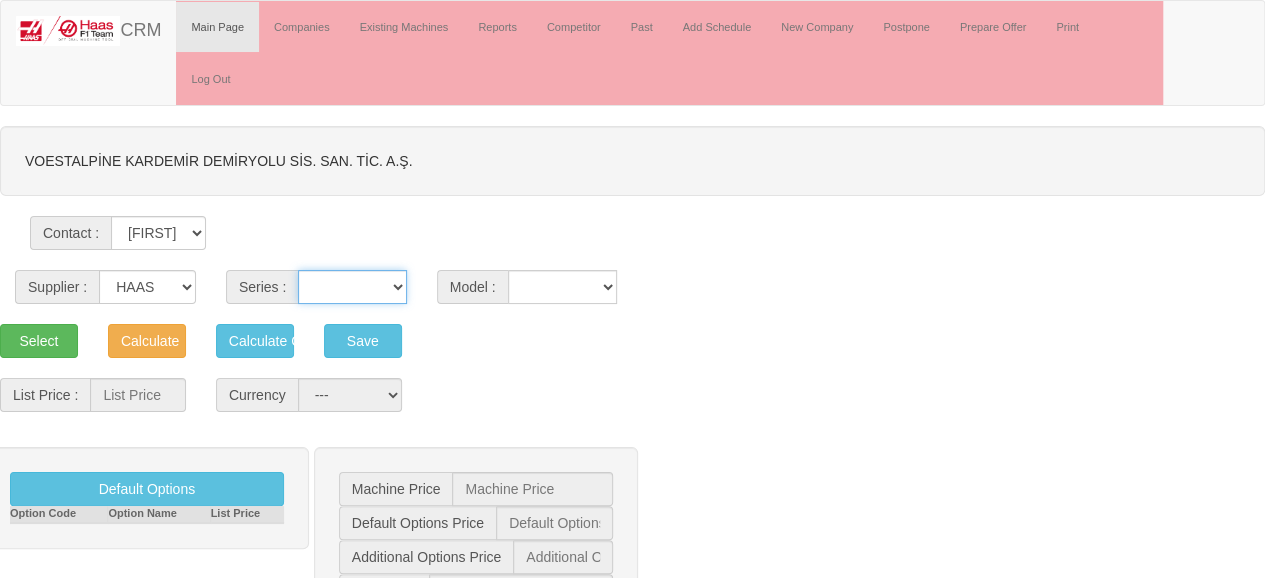 select on "18" 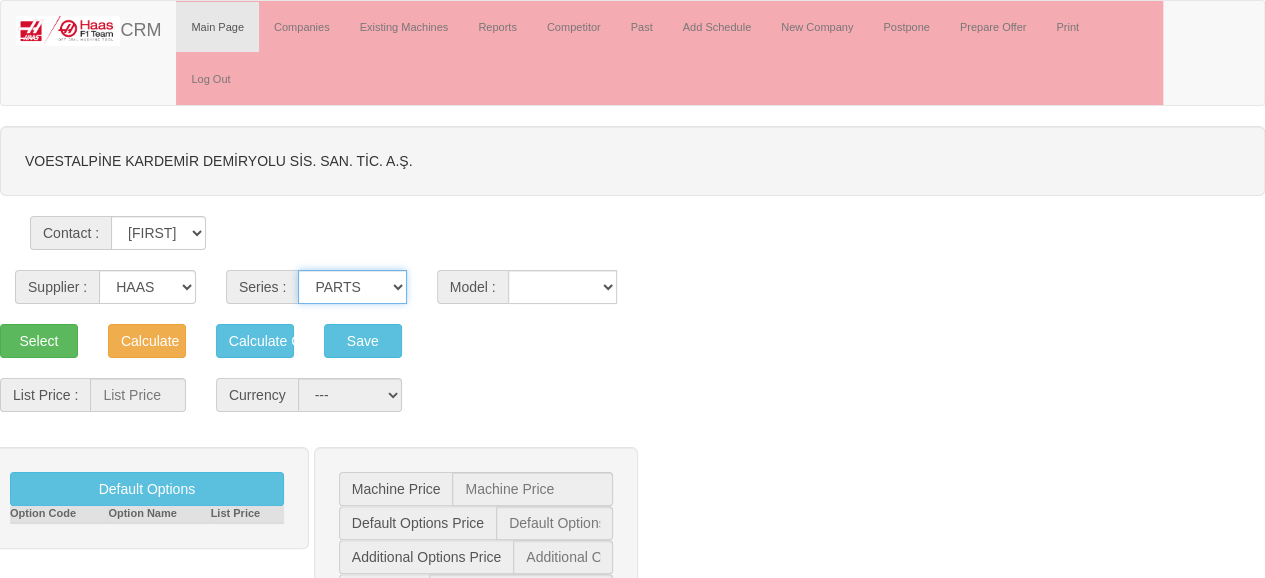 click on "VF SERIES
ST SERIES
UMC
EC SERIES
ADDITIONAL
TM SERIES
MINI SERIES
VM SERIES
VC SERIES
GM SERIES
VR SERIES
GR SERIES
VS SERIES
DC SERIES
TL SERIES
DS SERIES
CL SERIES
PARTS
DT SERIES" at bounding box center [352, 287] 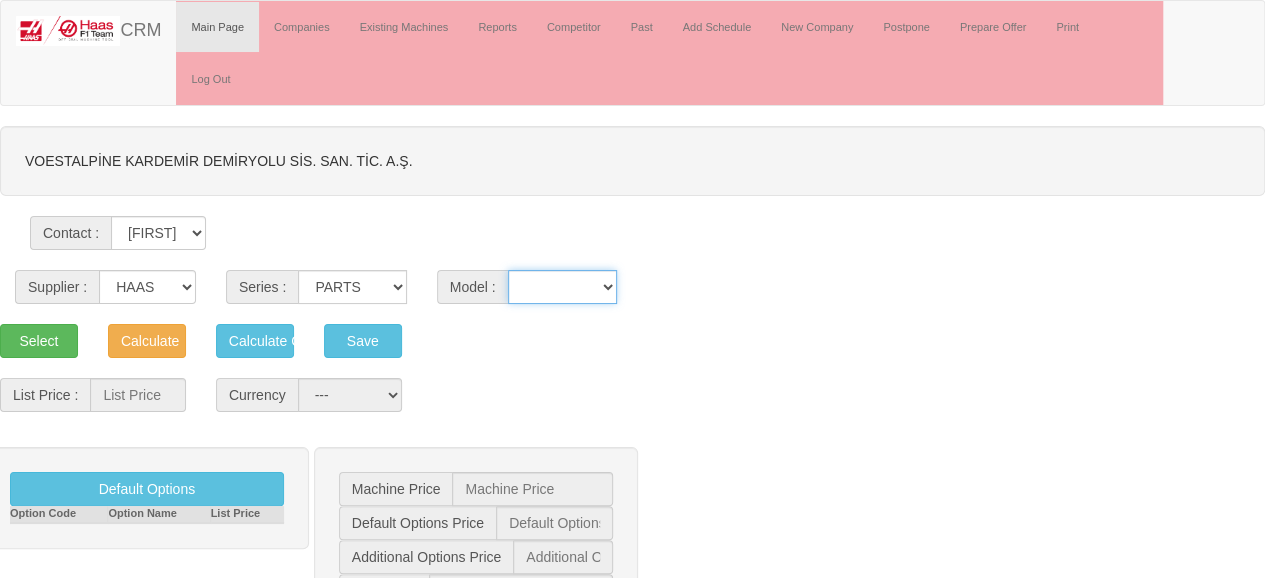 click on "SERVICE PARTS
XXXVF-2SE
XXXVF-4SE" at bounding box center [563, 287] 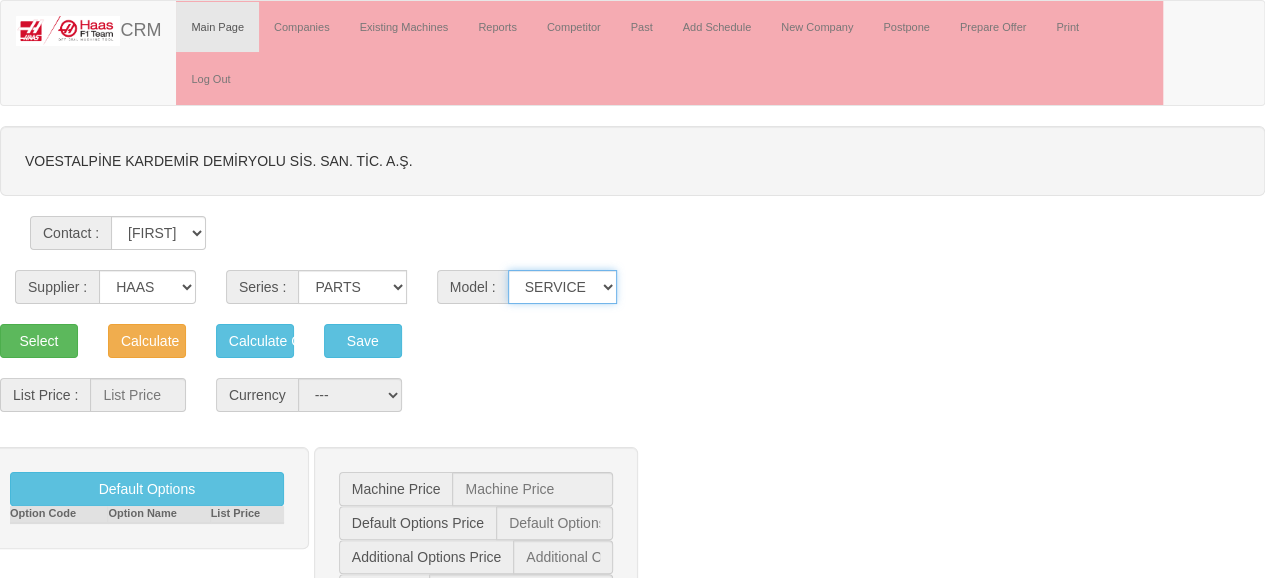 click on "SERVICE PARTS
XXXVF-2SE
XXXVF-4SE" at bounding box center (563, 287) 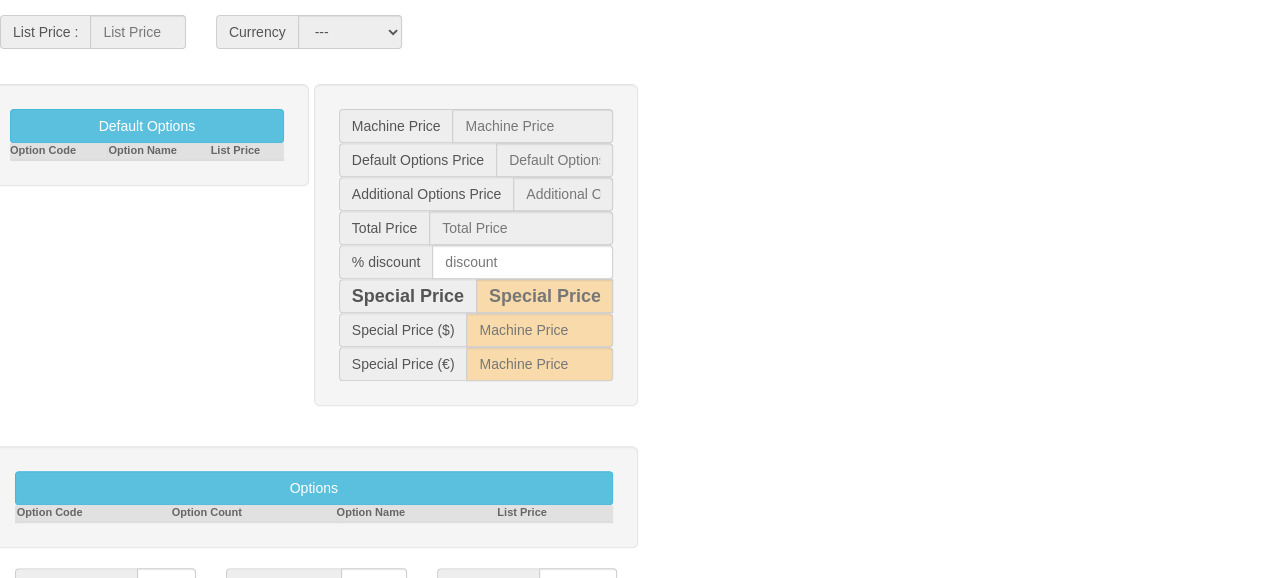 scroll, scrollTop: 364, scrollLeft: 0, axis: vertical 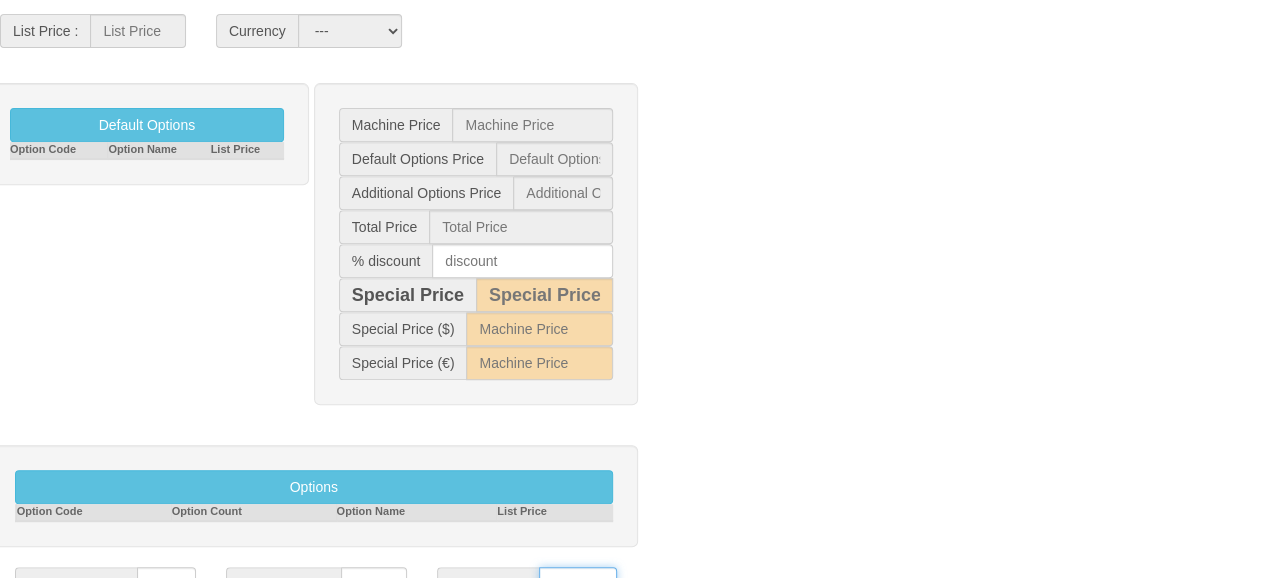 click on "**********" at bounding box center (578, 584) 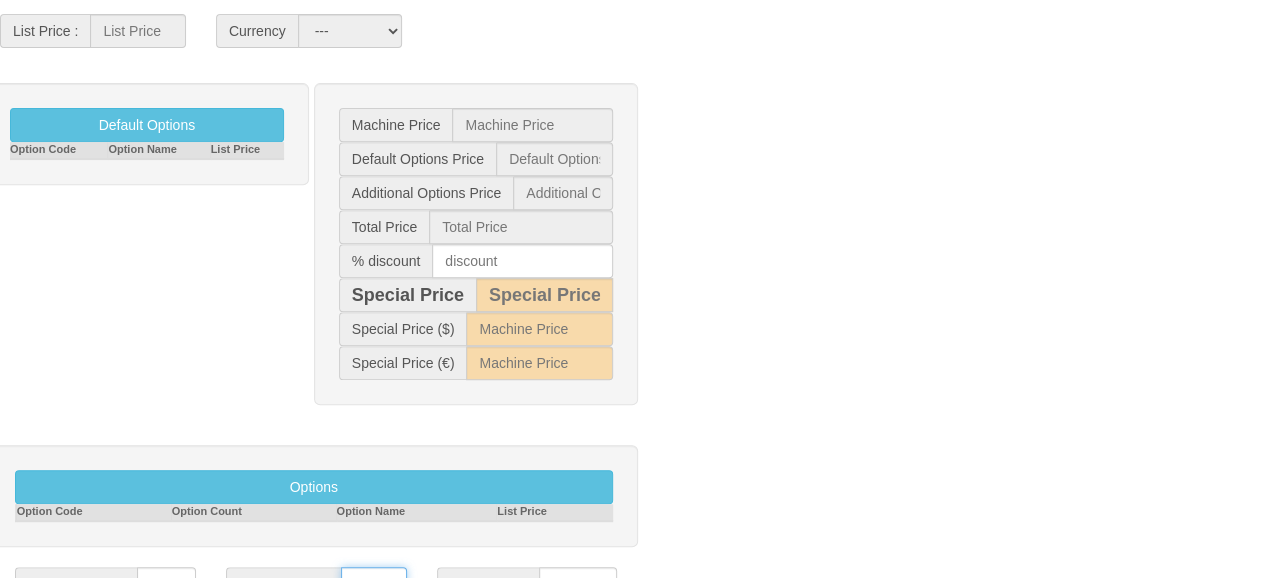 click on "CFR [CITY]
[CITY]" at bounding box center [374, 584] 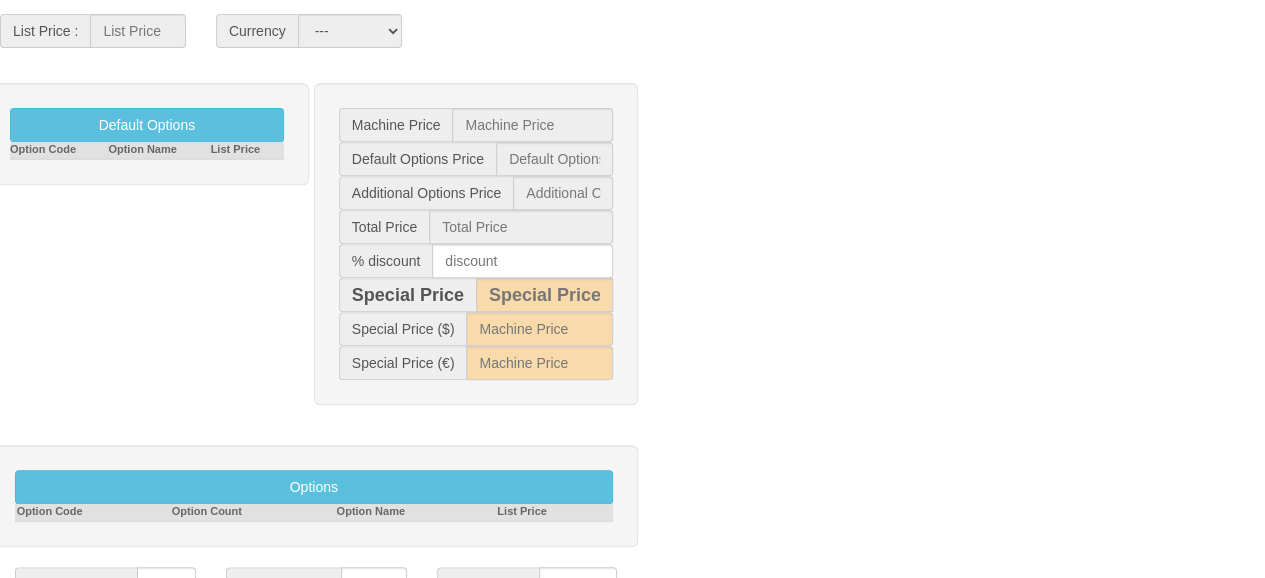 click at bounding box center (380, 618) 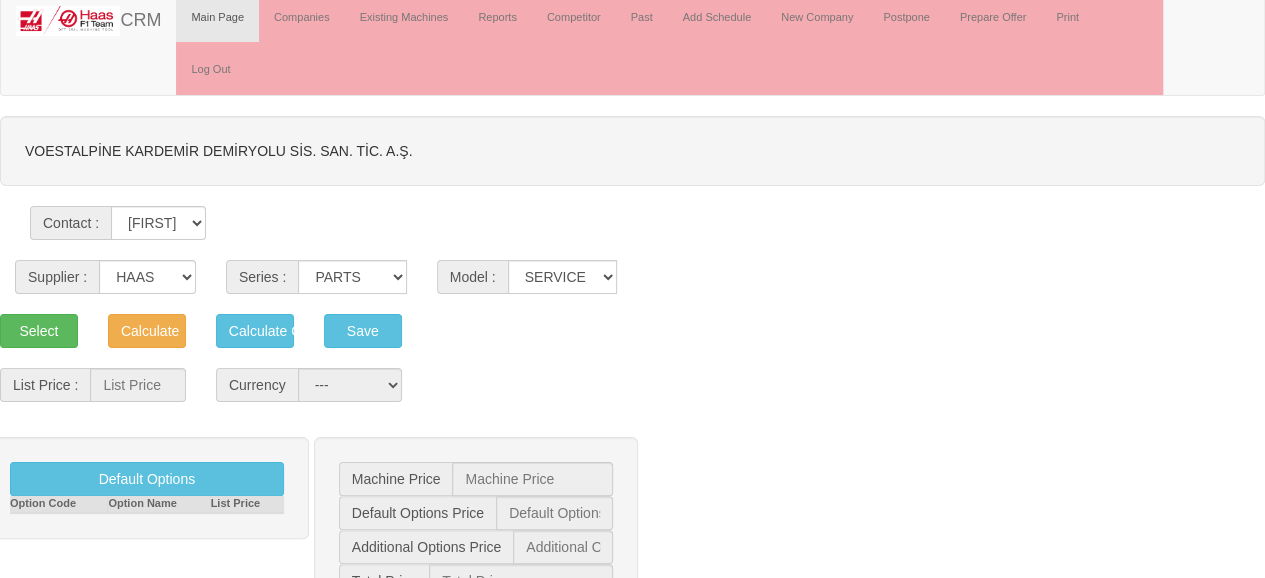 scroll, scrollTop: 0, scrollLeft: 0, axis: both 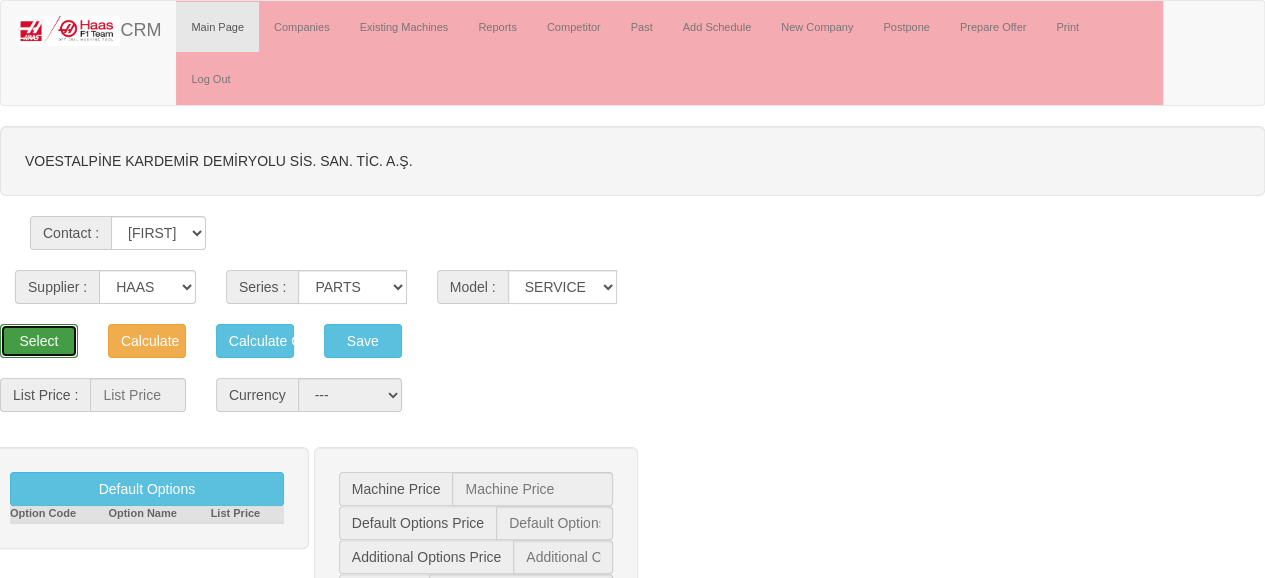 click on "Select" at bounding box center [39, 341] 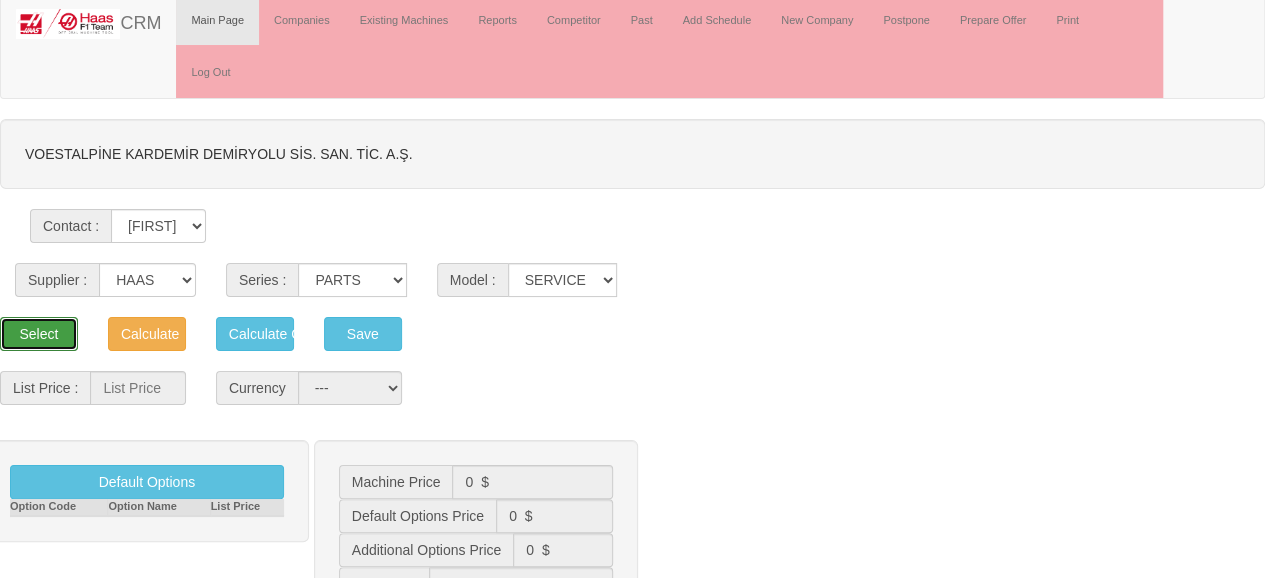 scroll, scrollTop: 0, scrollLeft: 0, axis: both 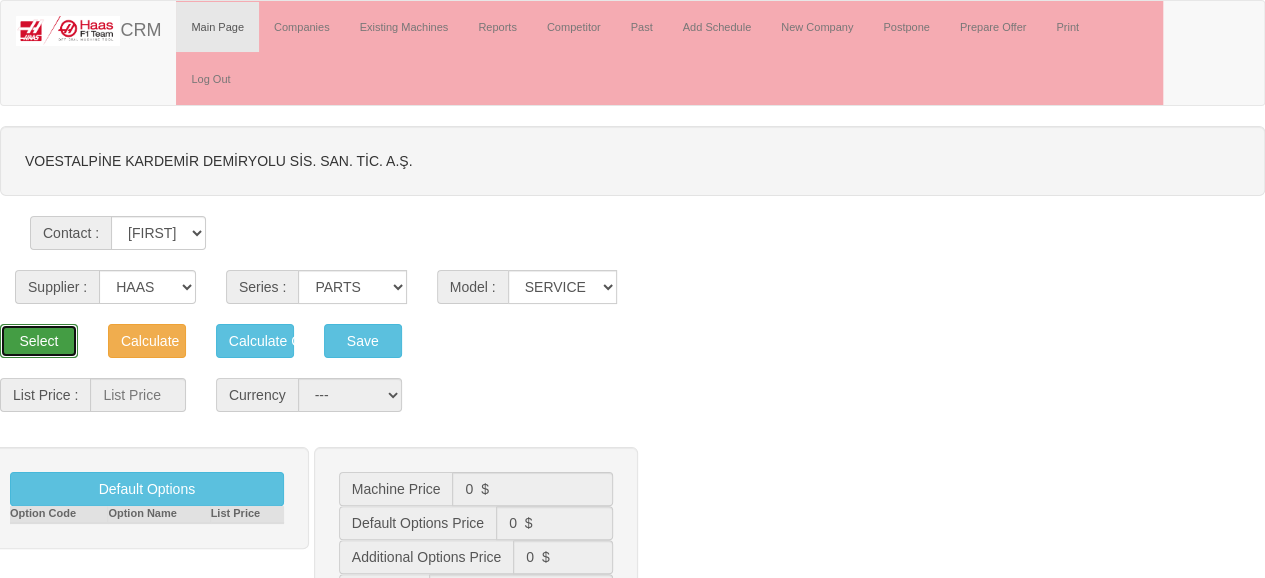 type 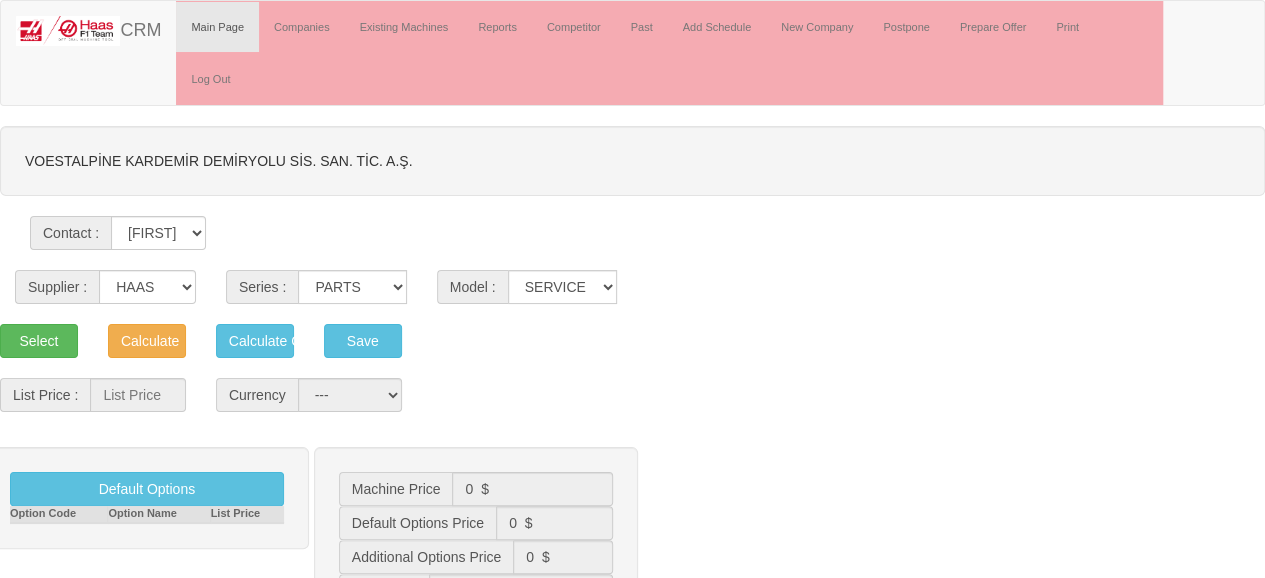 scroll, scrollTop: 16282, scrollLeft: 0, axis: vertical 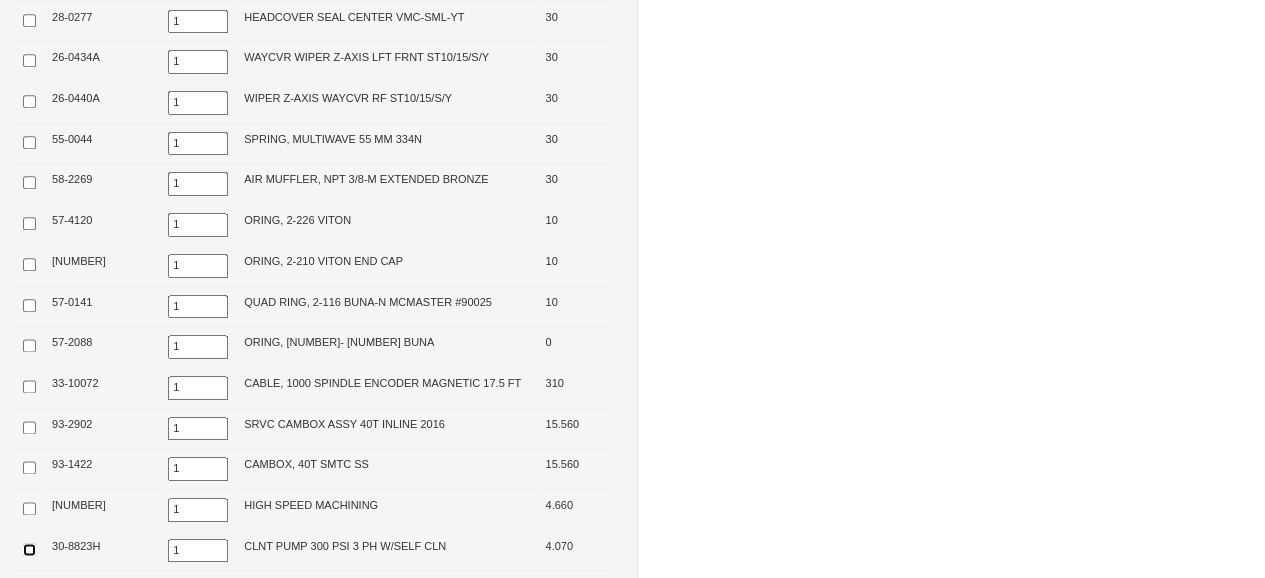 click at bounding box center (29, 549) 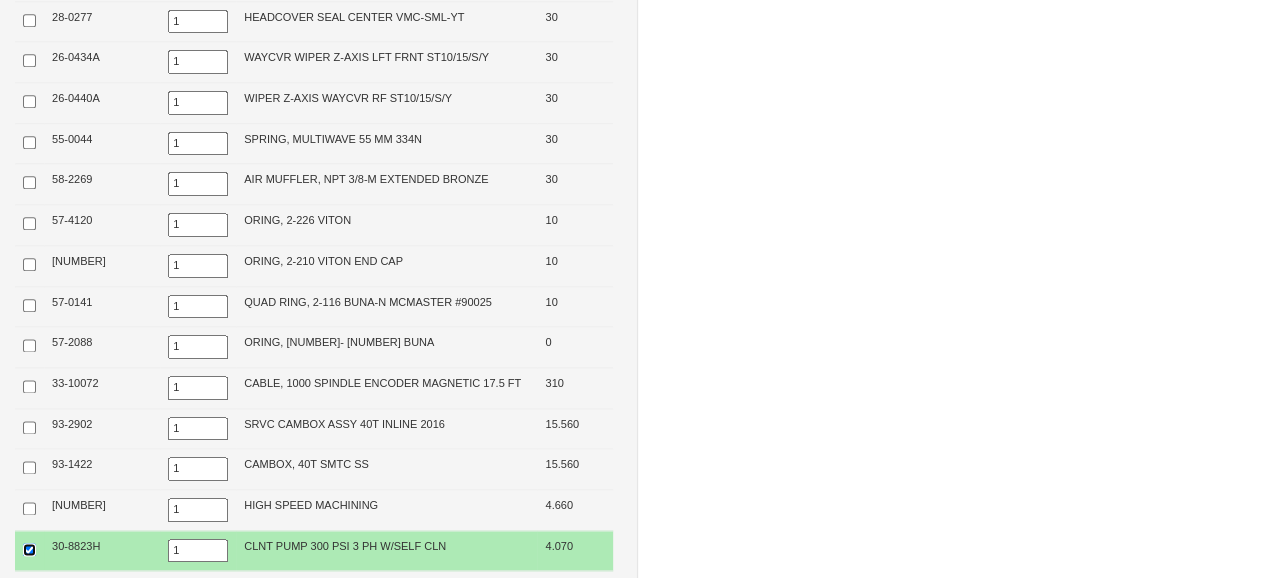 scroll, scrollTop: 0, scrollLeft: 0, axis: both 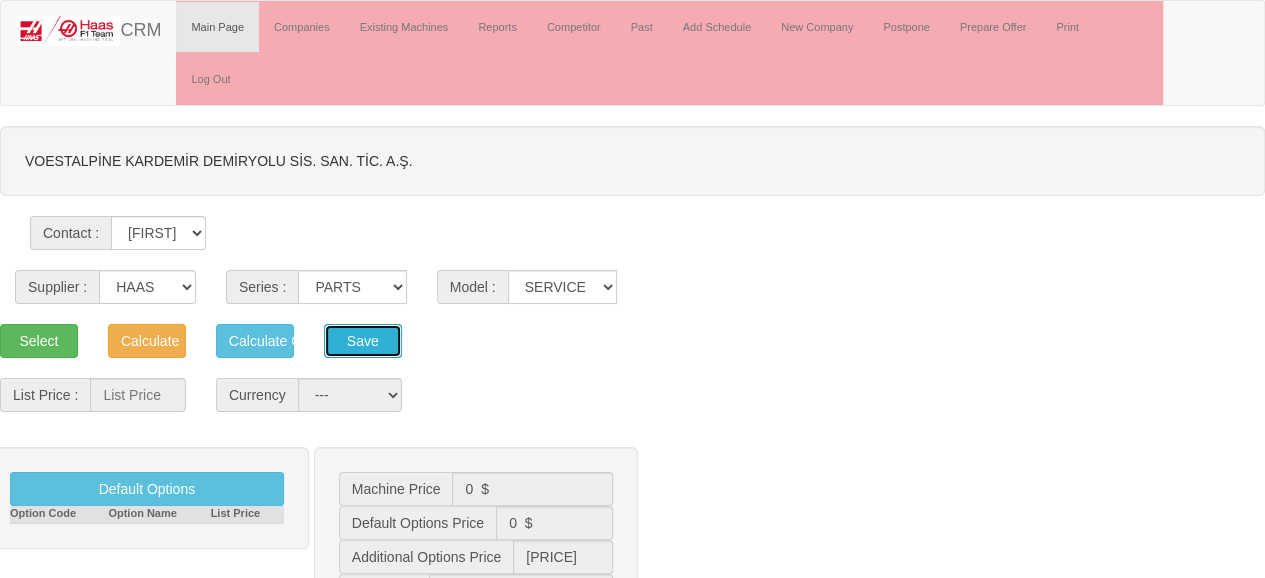 click on "Save" at bounding box center [255, 341] 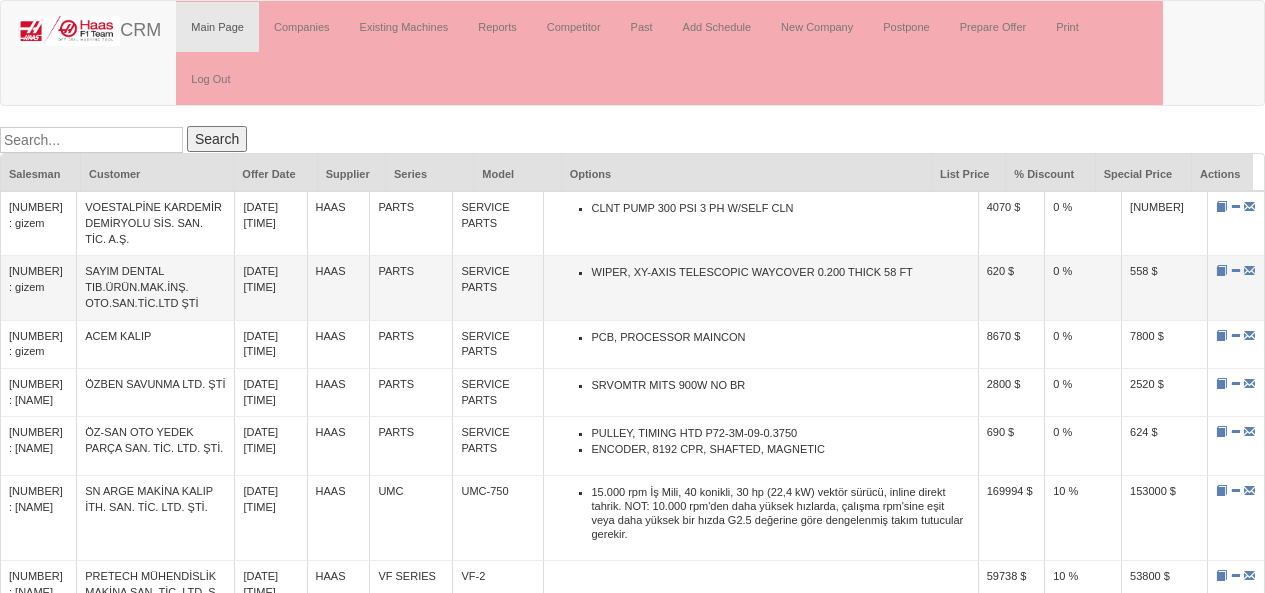 scroll, scrollTop: 0, scrollLeft: 0, axis: both 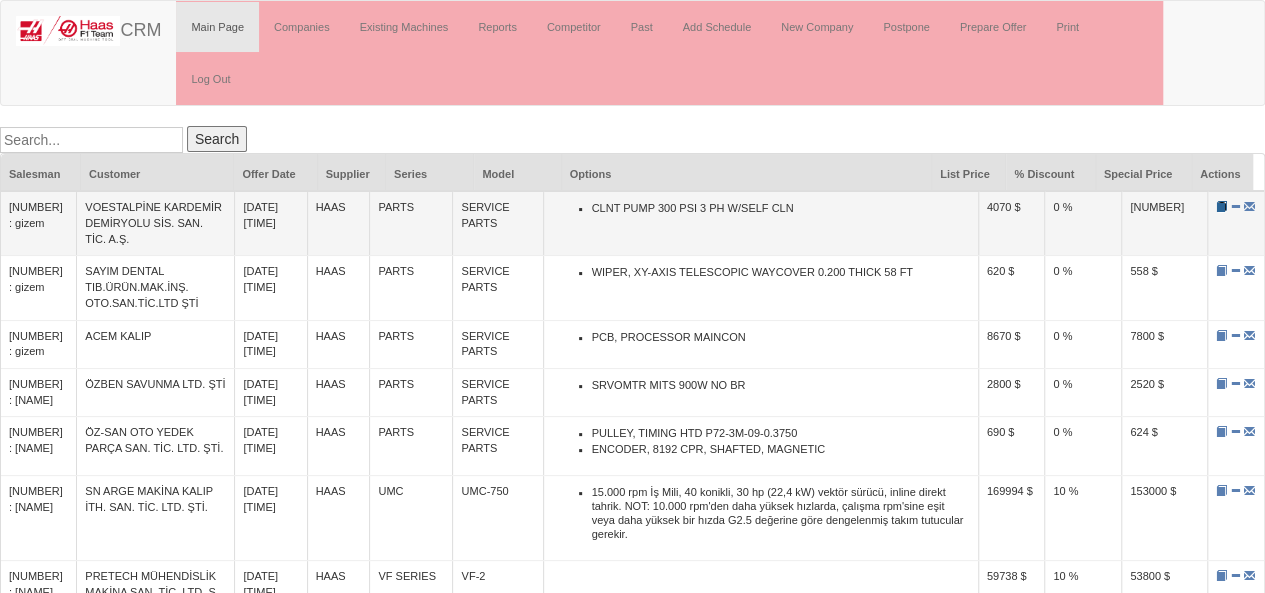 click at bounding box center [1221, 206] 